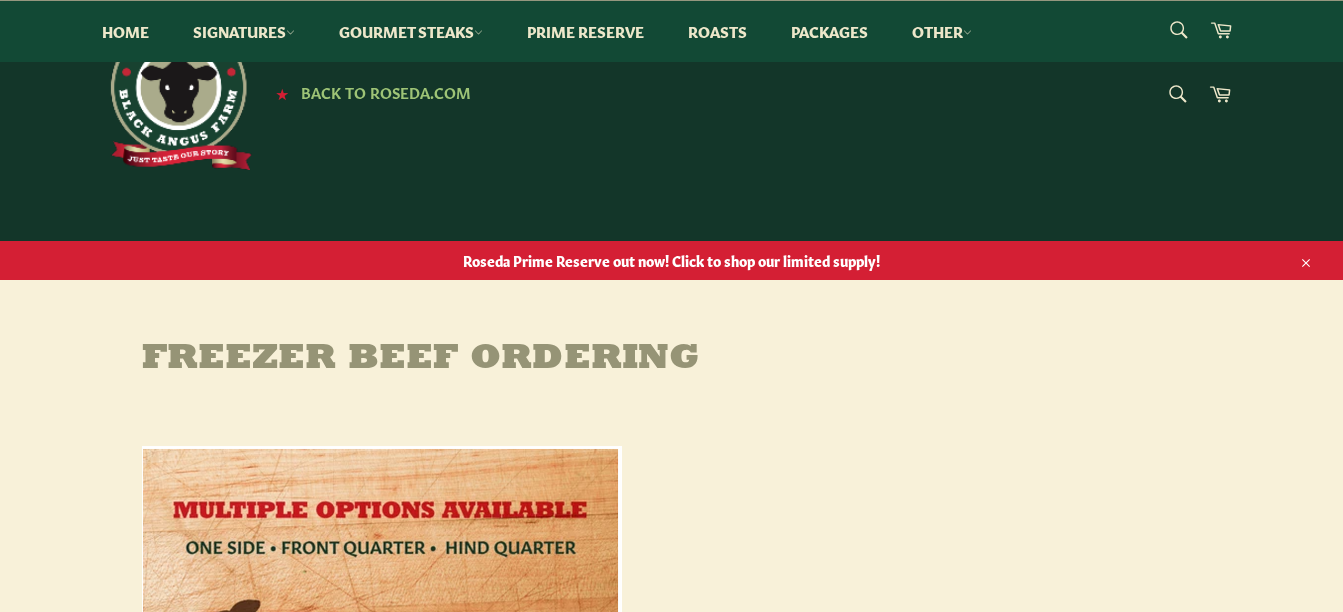 scroll, scrollTop: 1173, scrollLeft: 0, axis: vertical 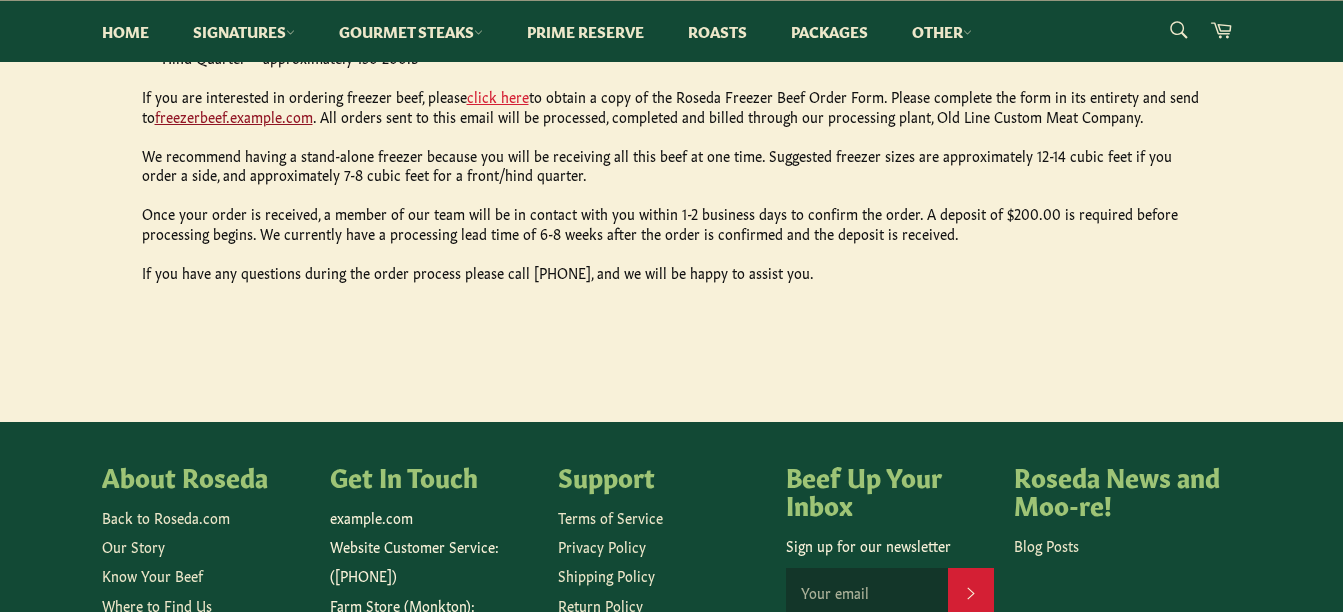 click on "freezerbeef.roseda@gmail.com" at bounding box center [234, 116] 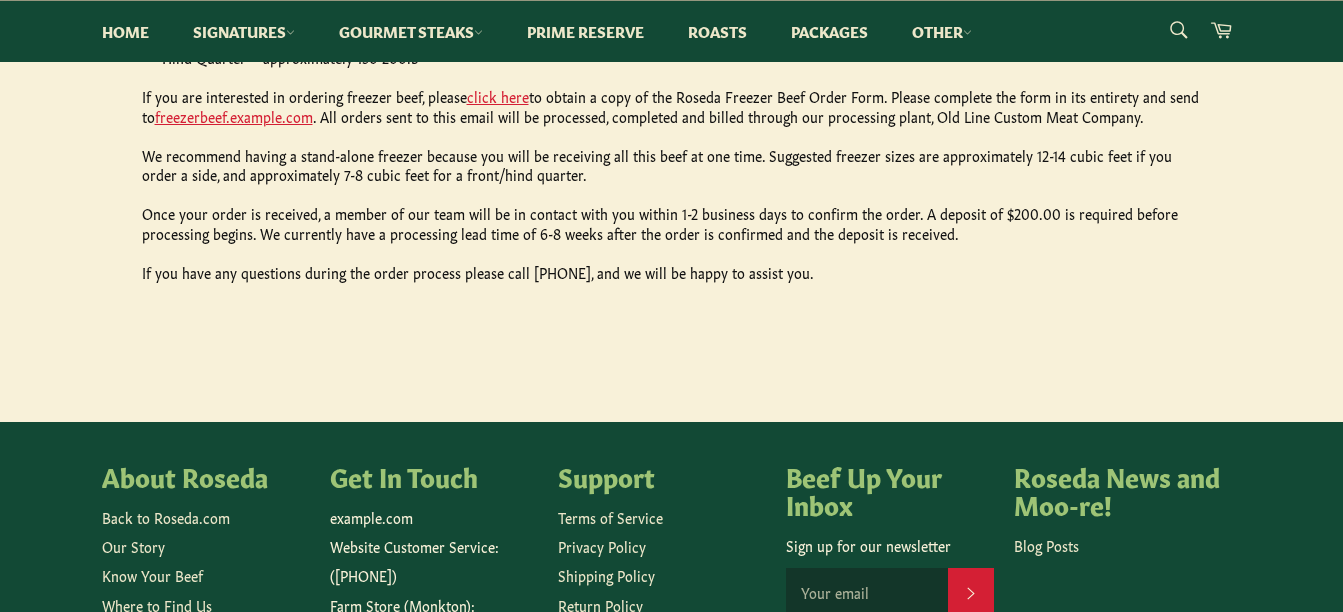 click on "Freezer Beef Ordering
YOU CAN ORDER A LOT MORE!!!
Did you know you can save more when you buy through our freezer beef program? Why buy the steak when you can get the whole cow?
Savings on steaks, roasts, ground beef and burgers
Free delivery to the local region (ask us during your order confirmation call to see if you qualify)
Personalized thickness and weights on steaks and roasts
One Side – approximately 250-400lb
Front Quarter – approximately 130-200lb
Hind Quarter – approximately 130-200lb
If you are interested in ordering freezer beef, please  click here  to obtain a copy of the Roseda Freezer Beef Order Form. Please complete the form in its entirety and send to  freezerbeef.roseda@gmail.com . All orders sent to this email will be processed, completed and billed through our processing plant, Old Line Custom Meat Company.
If you have any questions during the order process please call (410) 962-5530, and we will be happy to assist you." at bounding box center [671, -206] 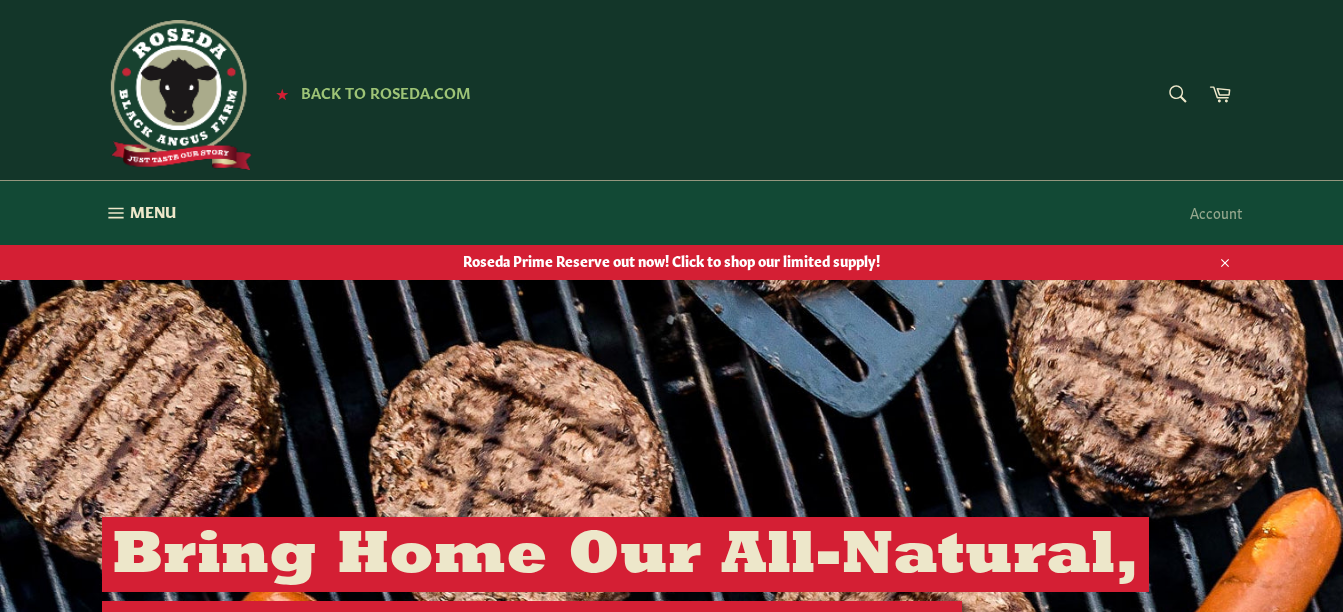 scroll, scrollTop: 0, scrollLeft: 0, axis: both 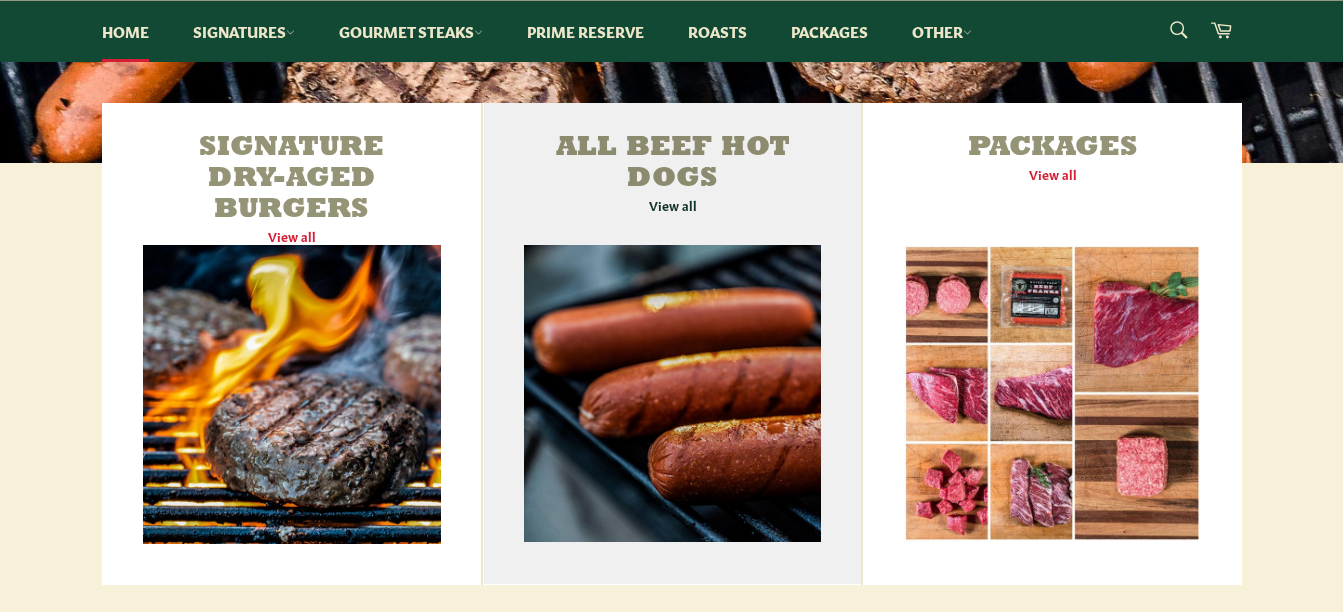 click on "All Beef Hot Dogs
View all" at bounding box center (672, 344) 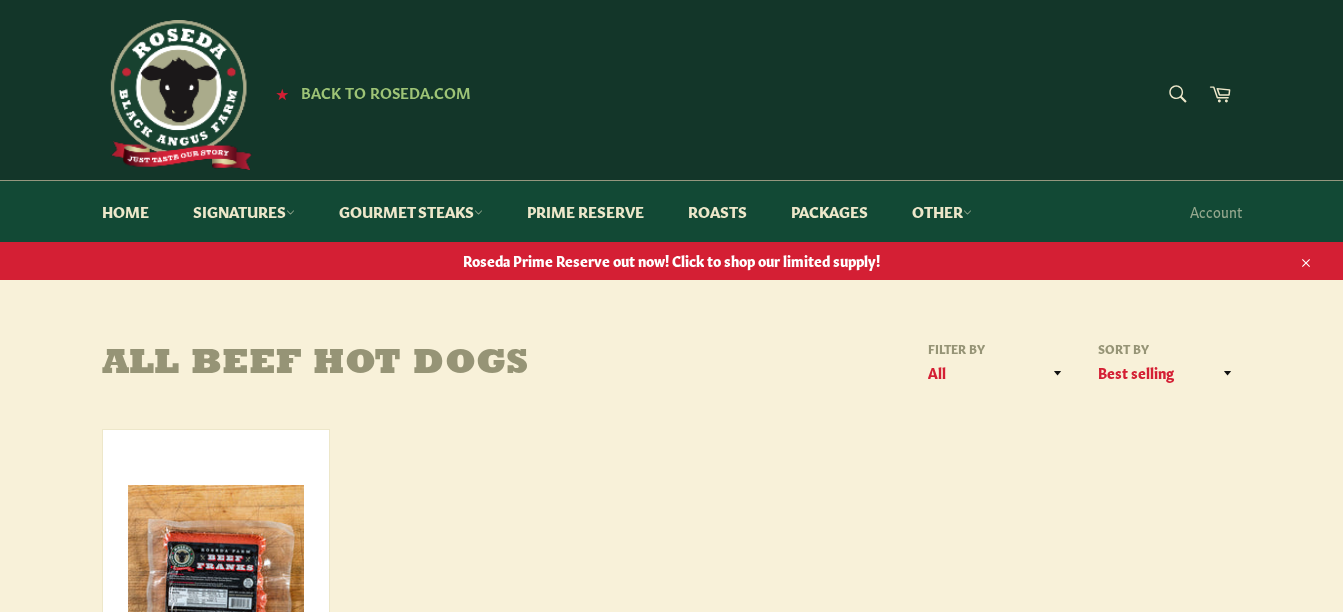 scroll, scrollTop: 0, scrollLeft: 0, axis: both 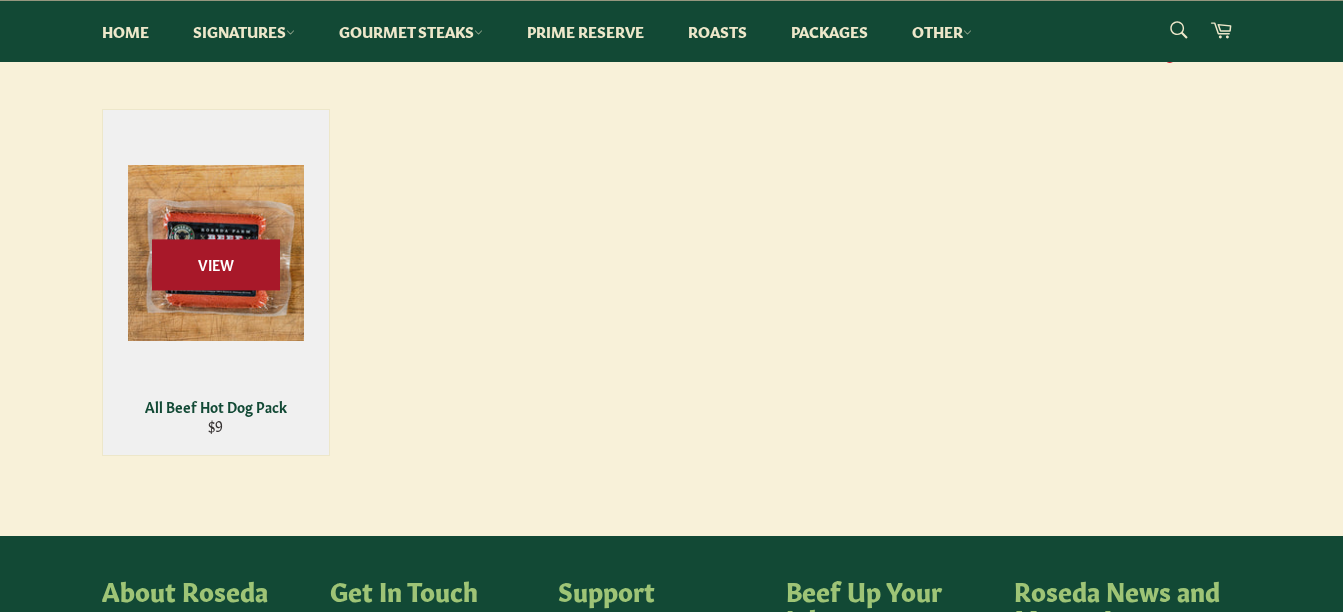 click on "View" at bounding box center [216, 264] 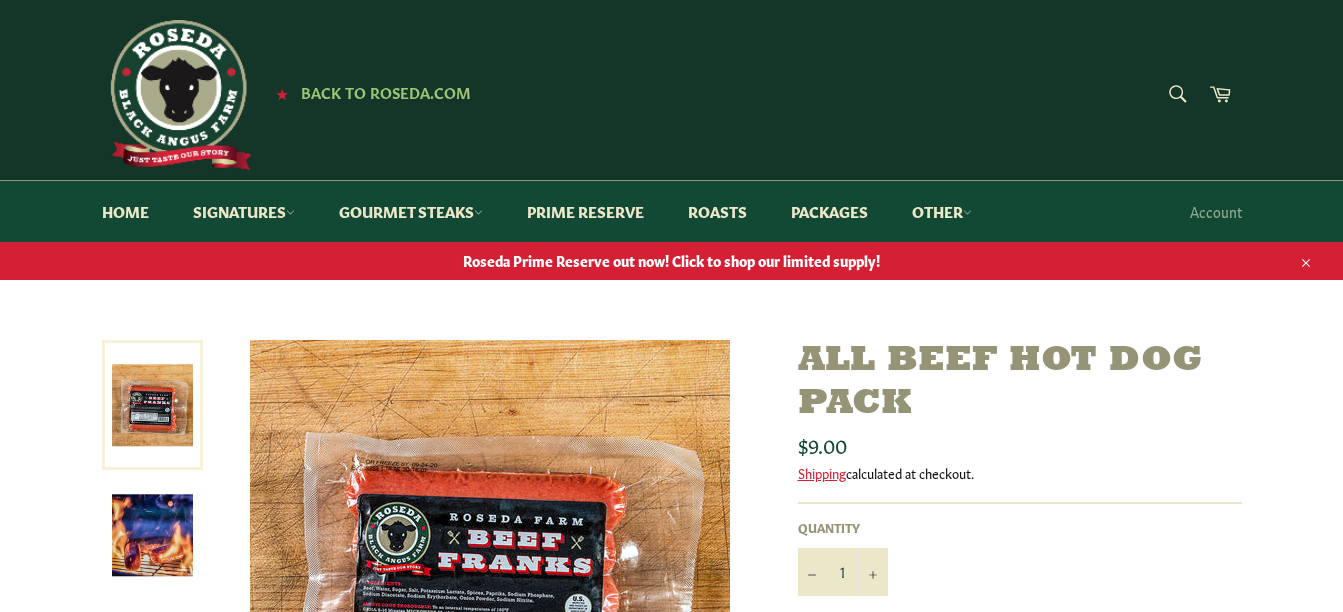 scroll, scrollTop: 0, scrollLeft: 0, axis: both 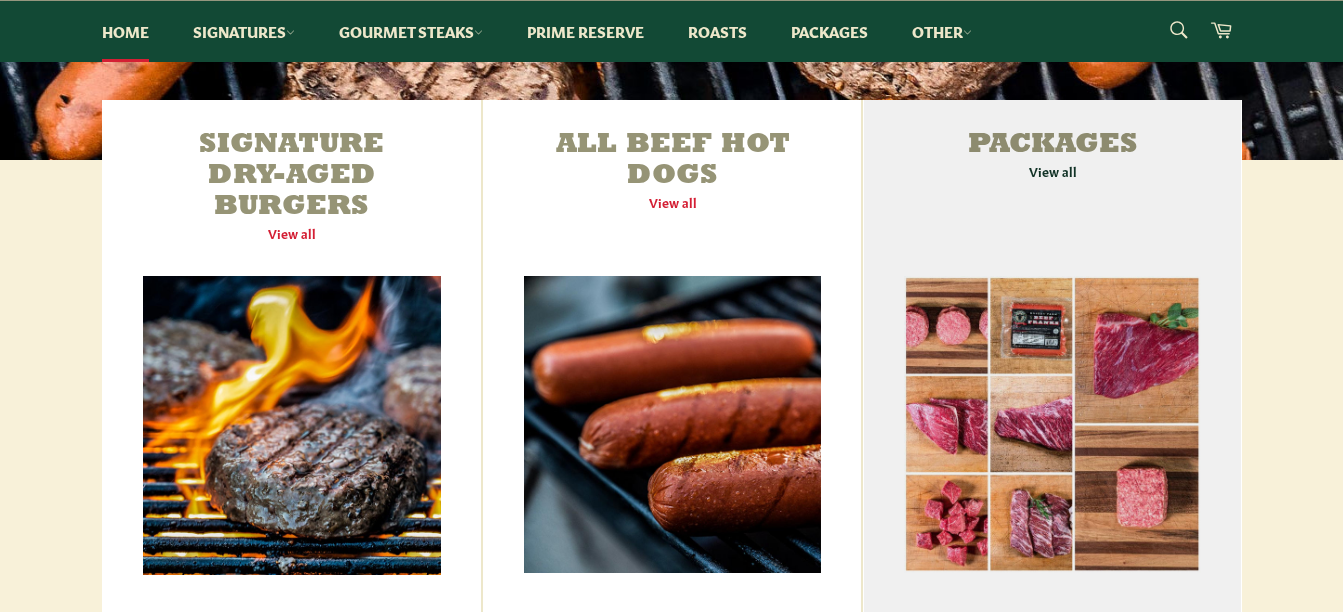 click on "Packages
View all" at bounding box center [1052, 358] 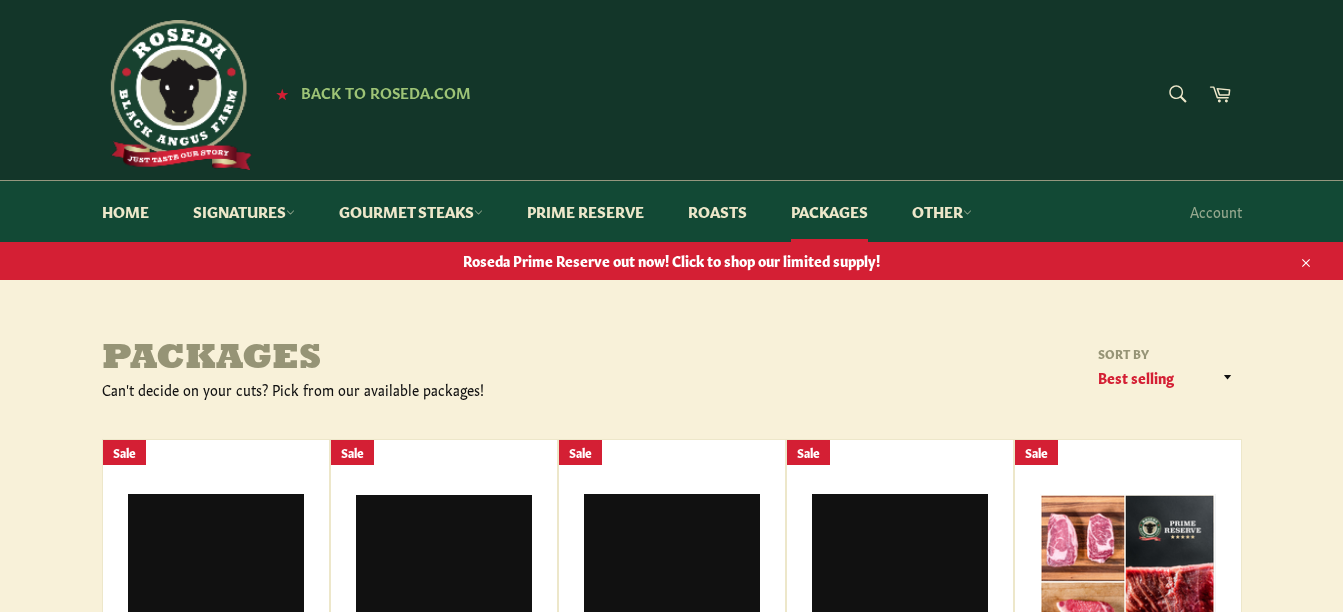 scroll, scrollTop: 0, scrollLeft: 0, axis: both 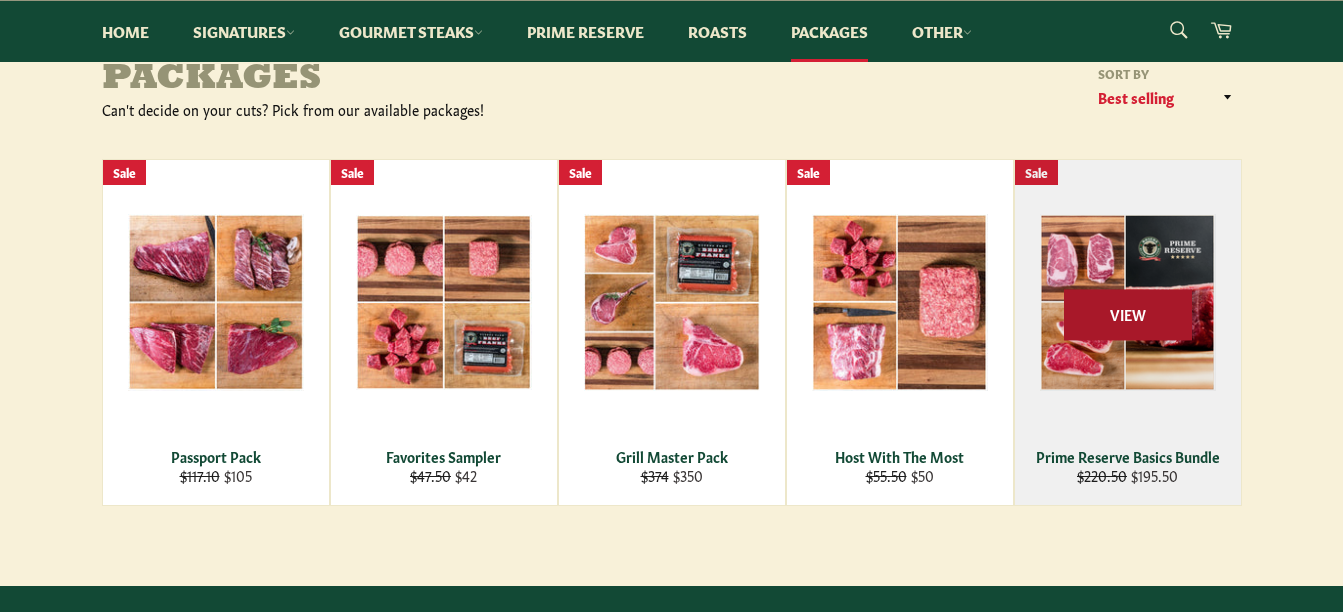 click on "View" at bounding box center [1128, 314] 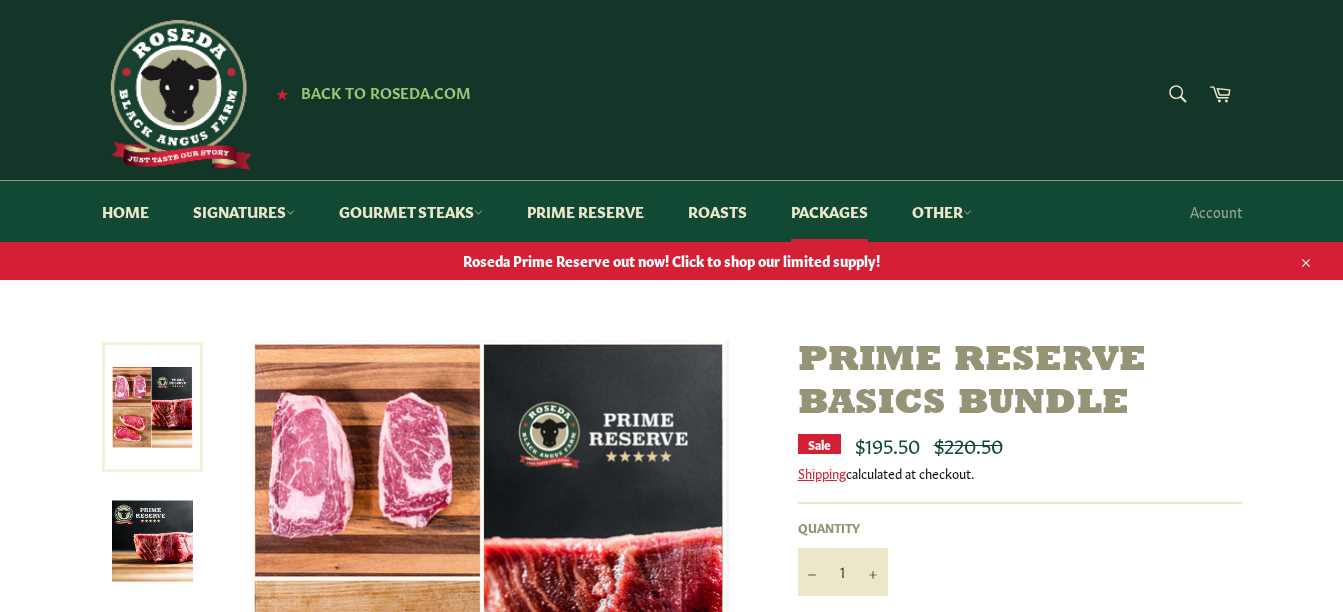 scroll, scrollTop: 0, scrollLeft: 0, axis: both 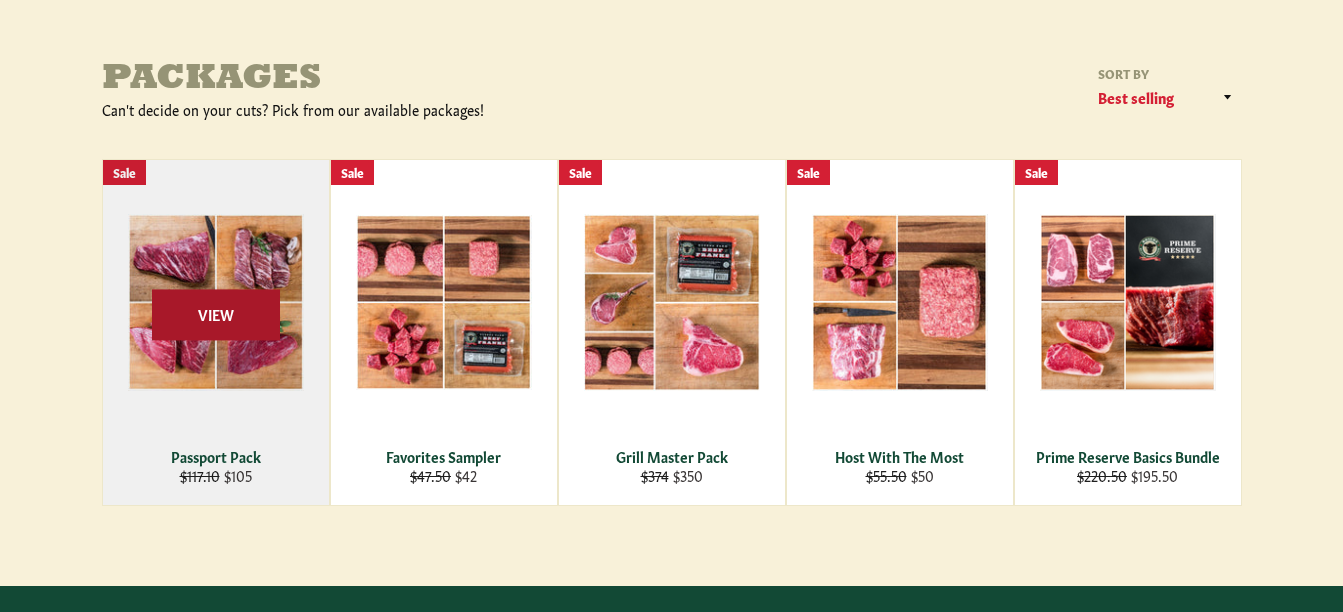 click on "View" at bounding box center [216, 314] 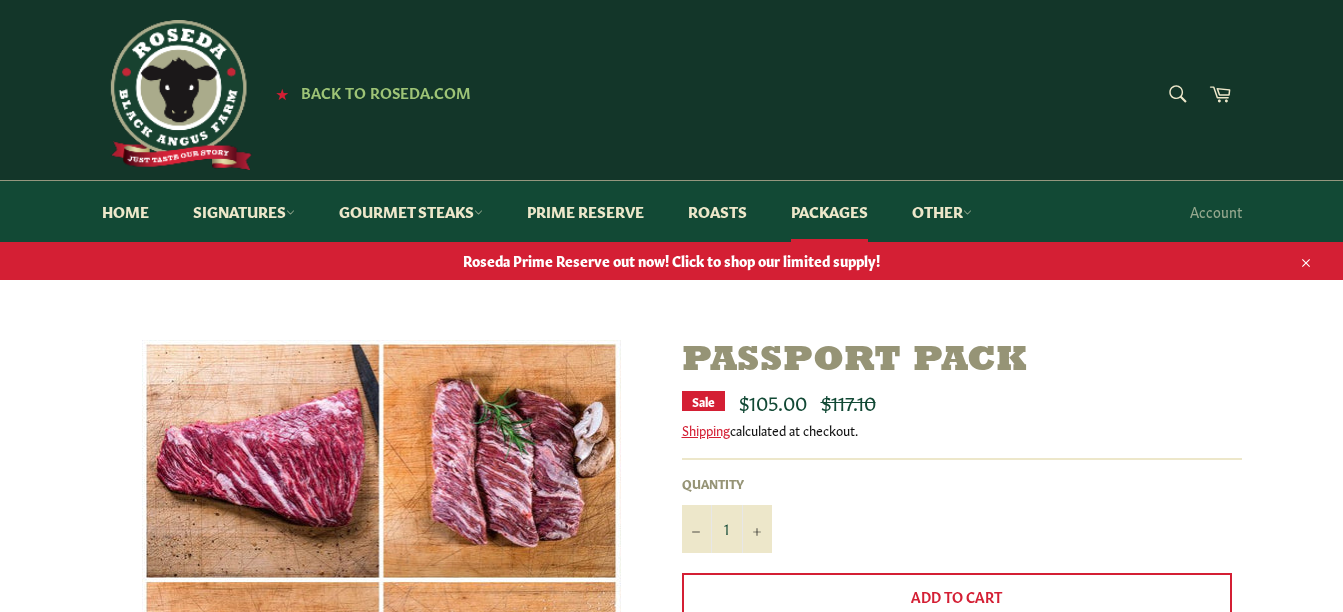 scroll, scrollTop: 0, scrollLeft: 0, axis: both 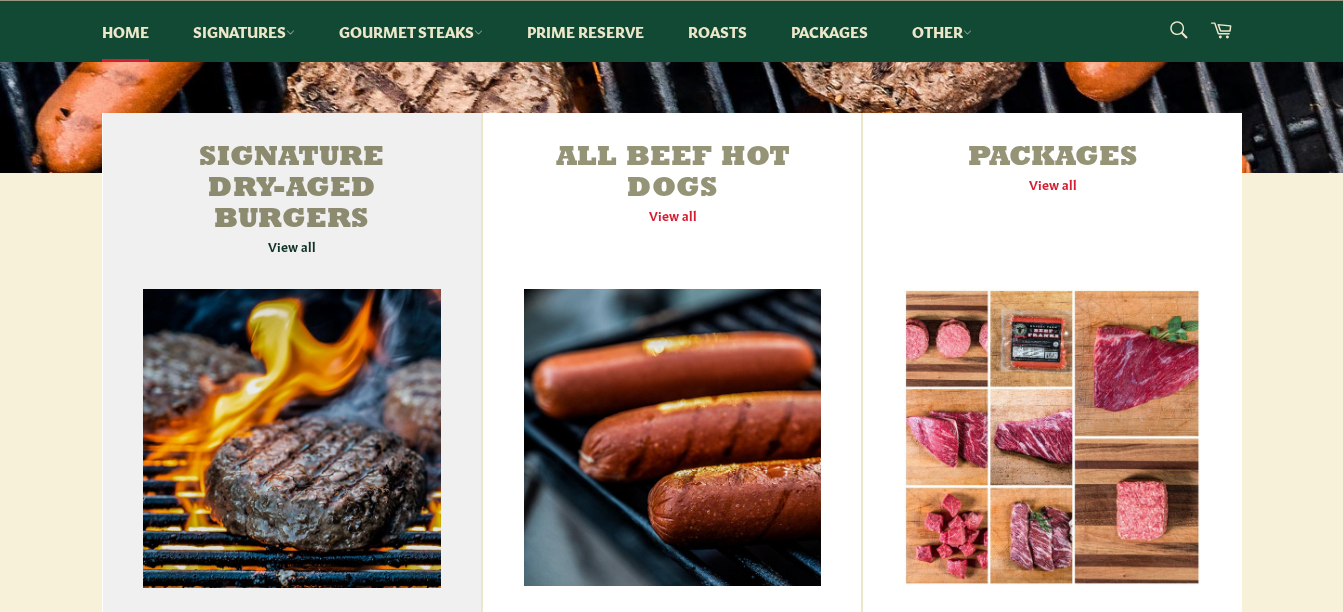 click on "Signature Dry-Aged Burgers
View all" at bounding box center [292, 371] 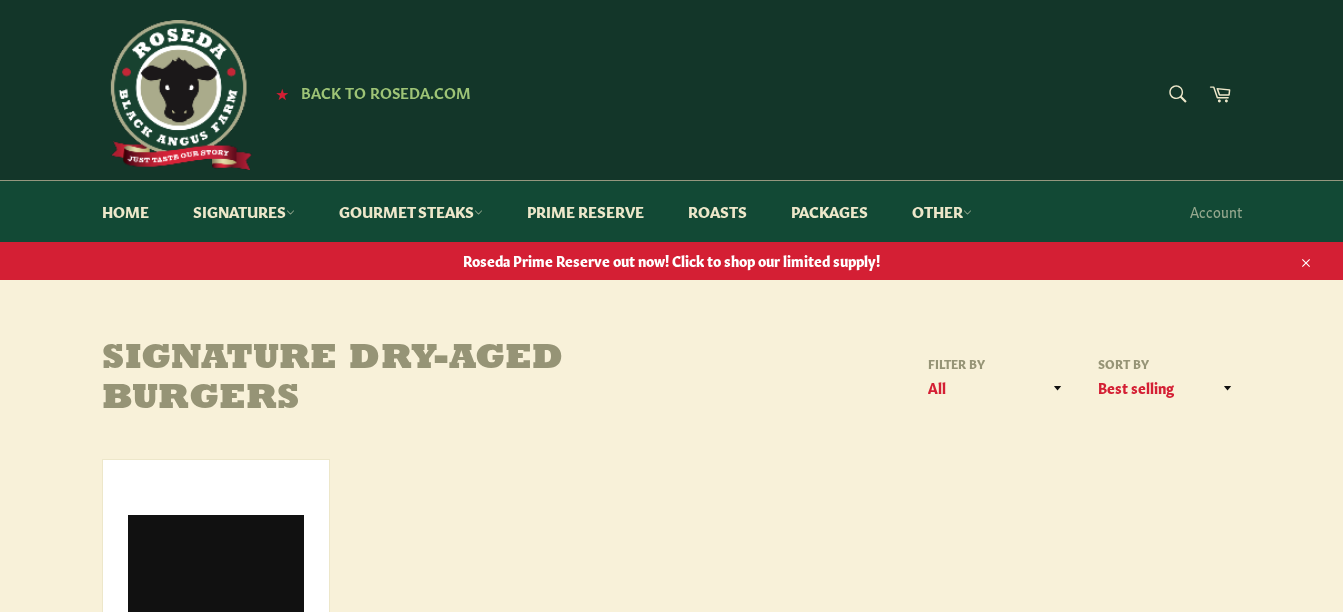 scroll, scrollTop: 0, scrollLeft: 0, axis: both 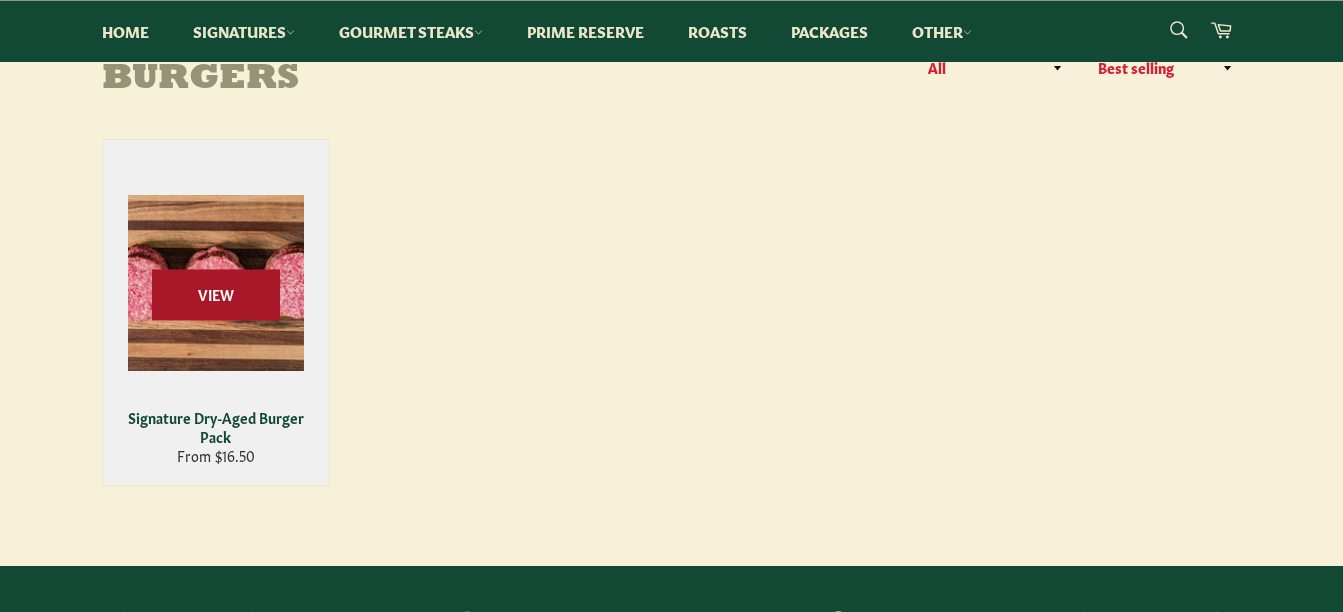 click on "View" at bounding box center (216, 294) 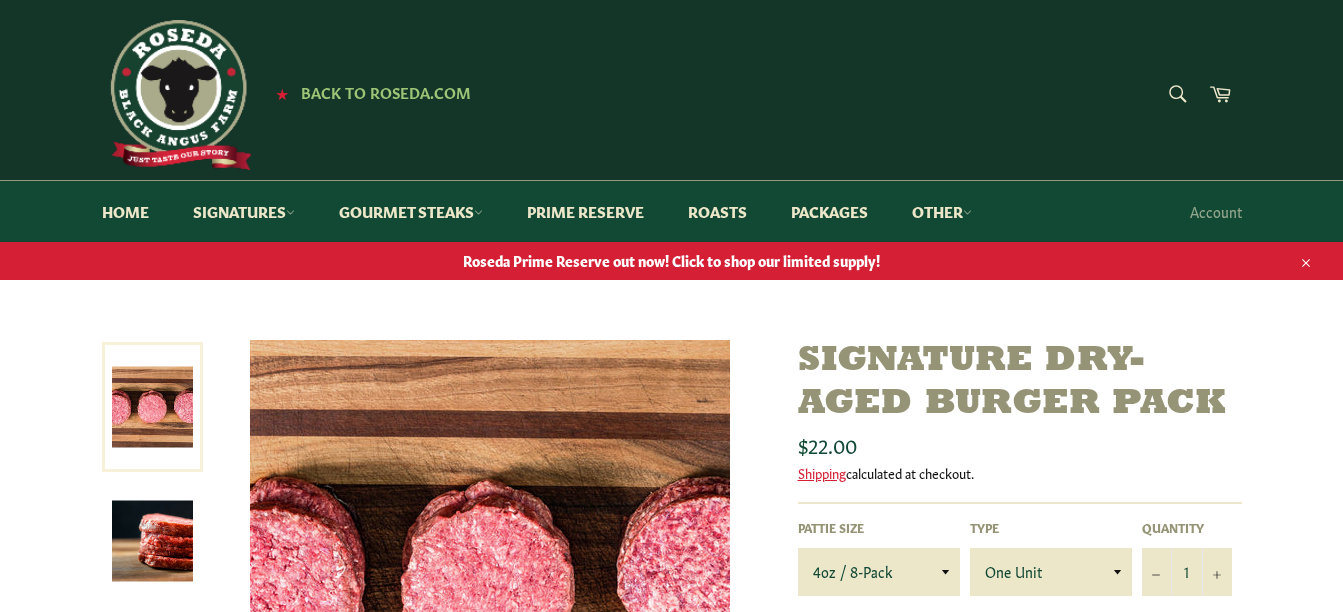 scroll, scrollTop: 0, scrollLeft: 0, axis: both 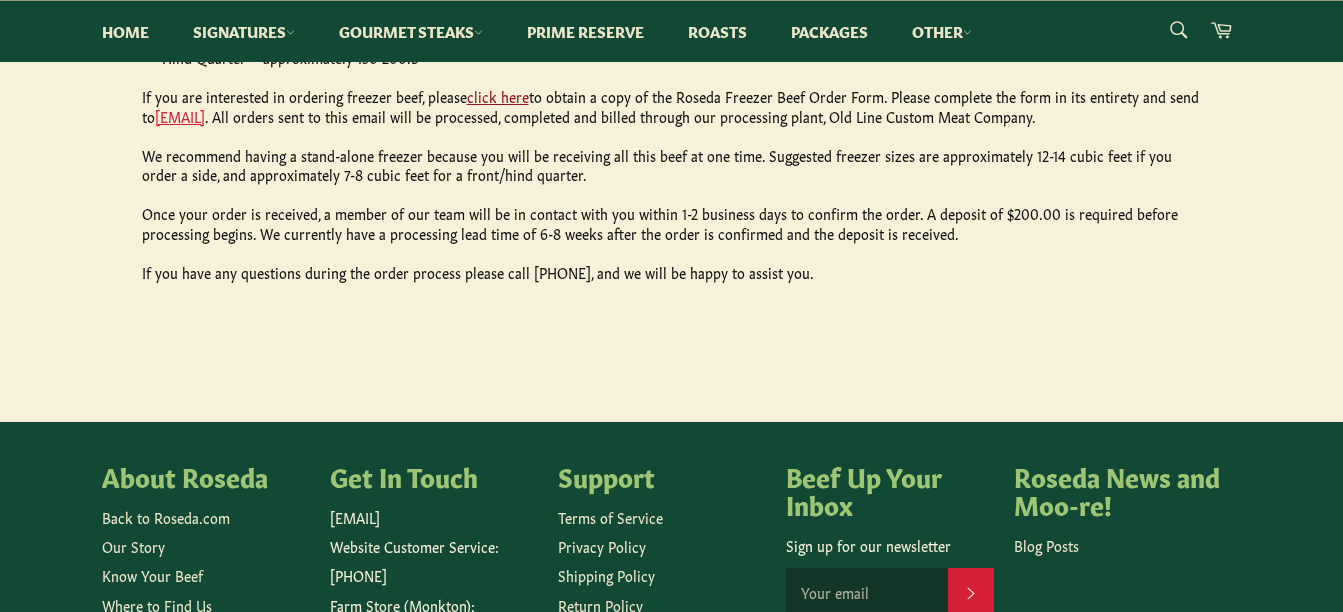 click on "click here" at bounding box center (498, 96) 